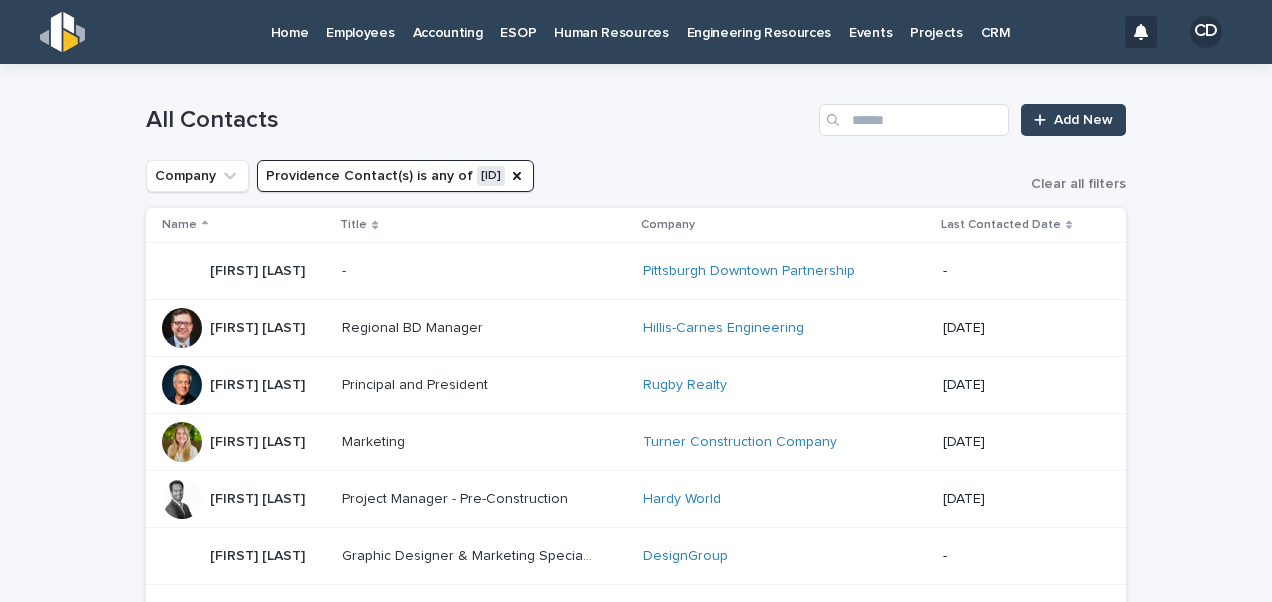 scroll, scrollTop: 0, scrollLeft: 0, axis: both 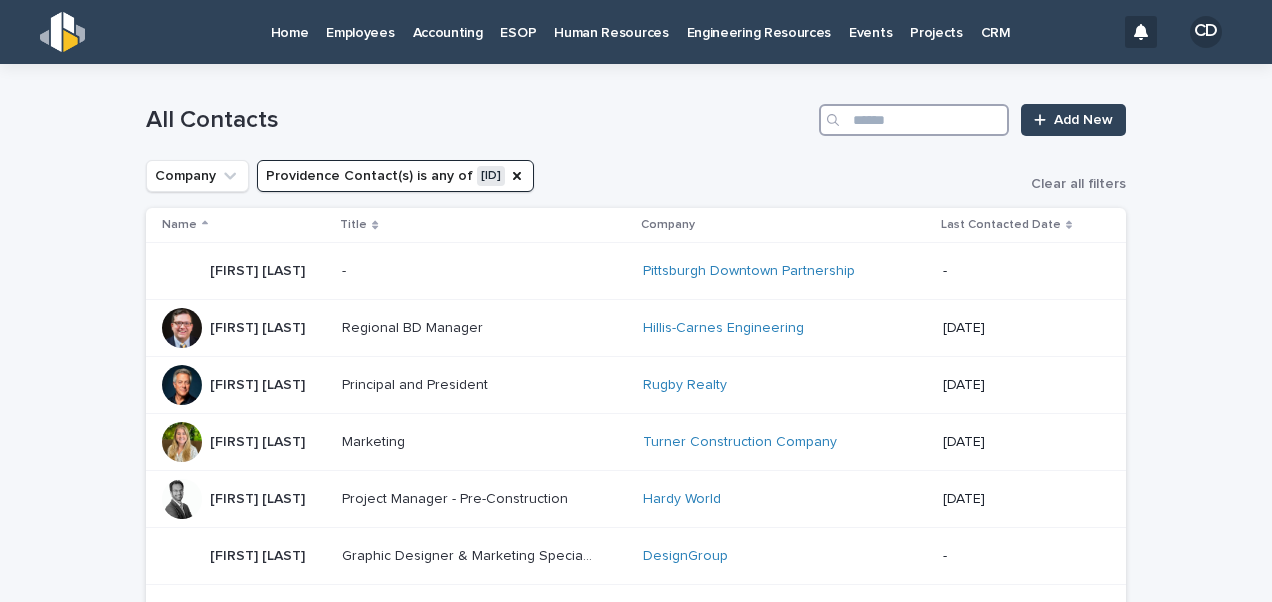 click at bounding box center (914, 120) 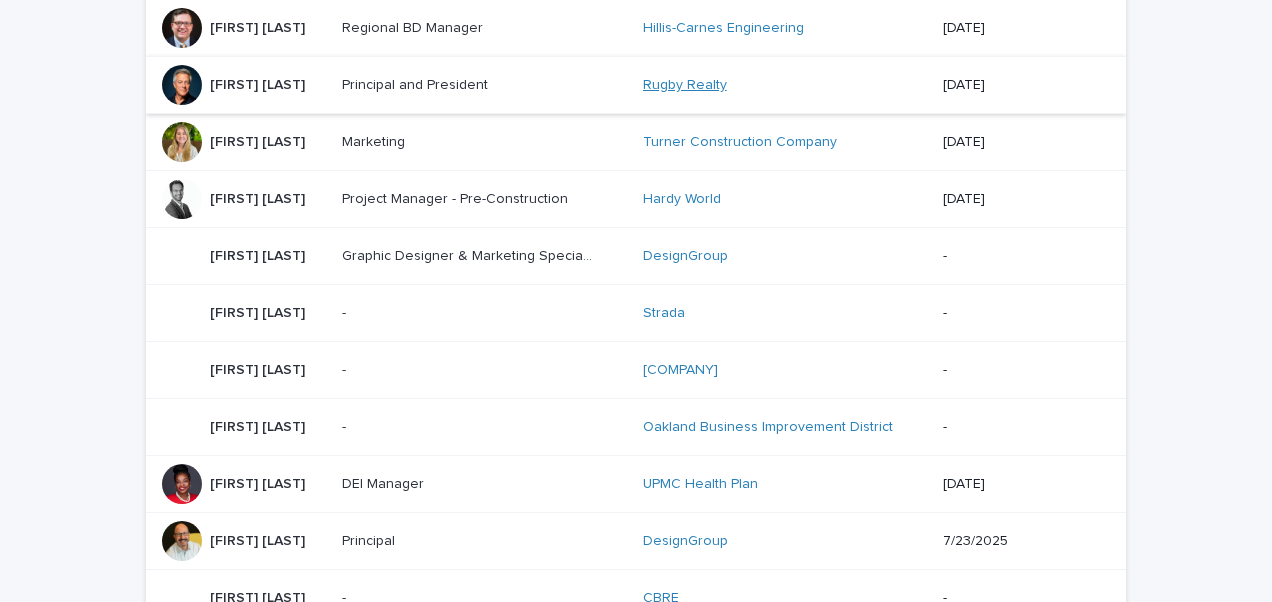 scroll, scrollTop: 0, scrollLeft: 0, axis: both 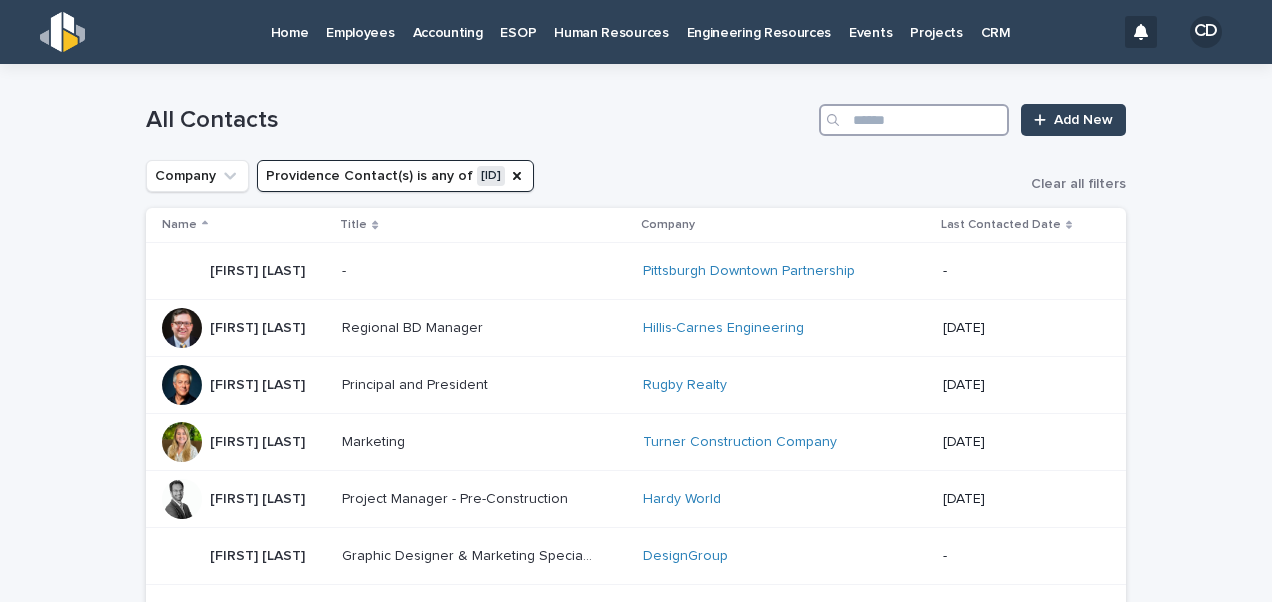 click at bounding box center (914, 120) 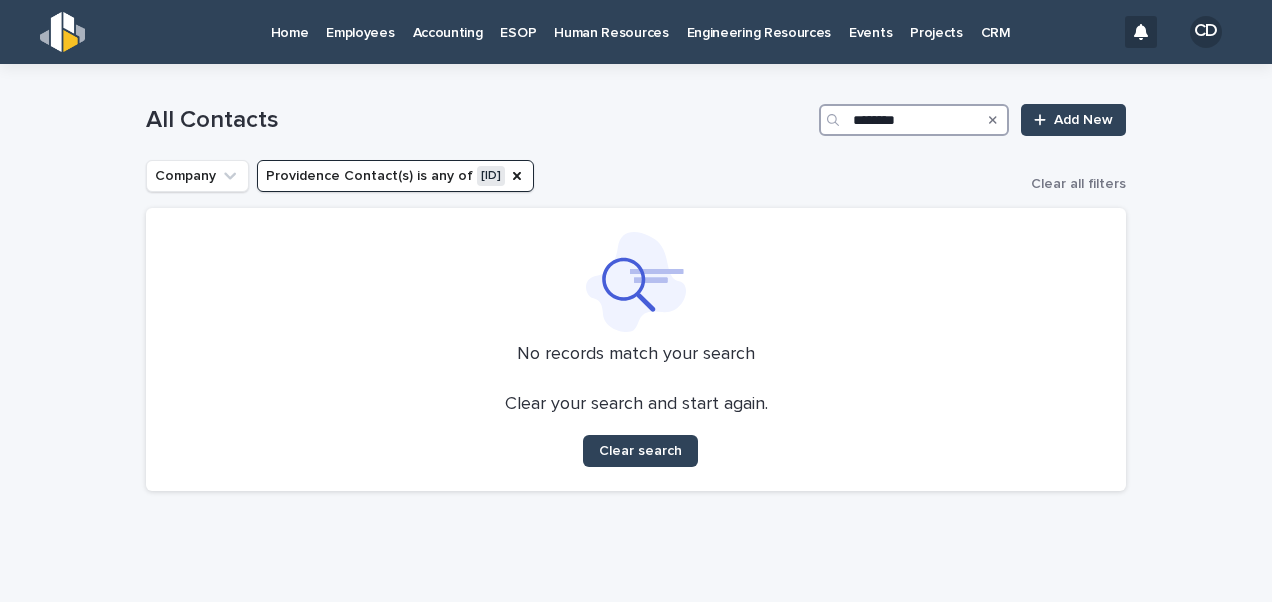 drag, startPoint x: 938, startPoint y: 124, endPoint x: 816, endPoint y: 125, distance: 122.0041 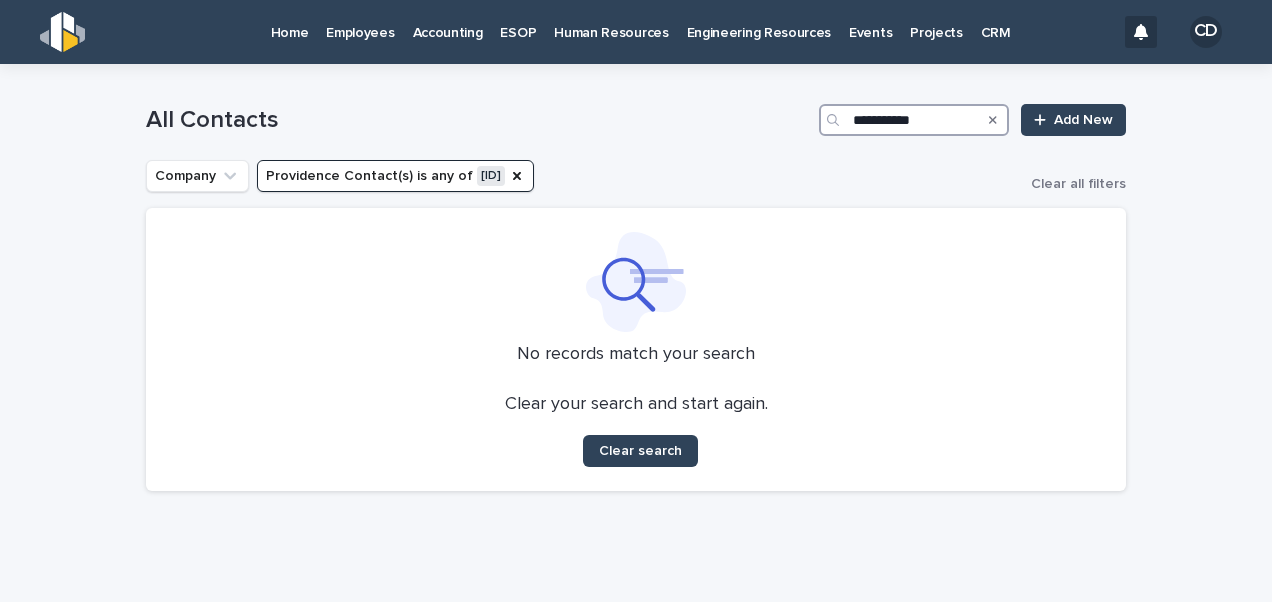 drag, startPoint x: 948, startPoint y: 120, endPoint x: 820, endPoint y: 123, distance: 128.03516 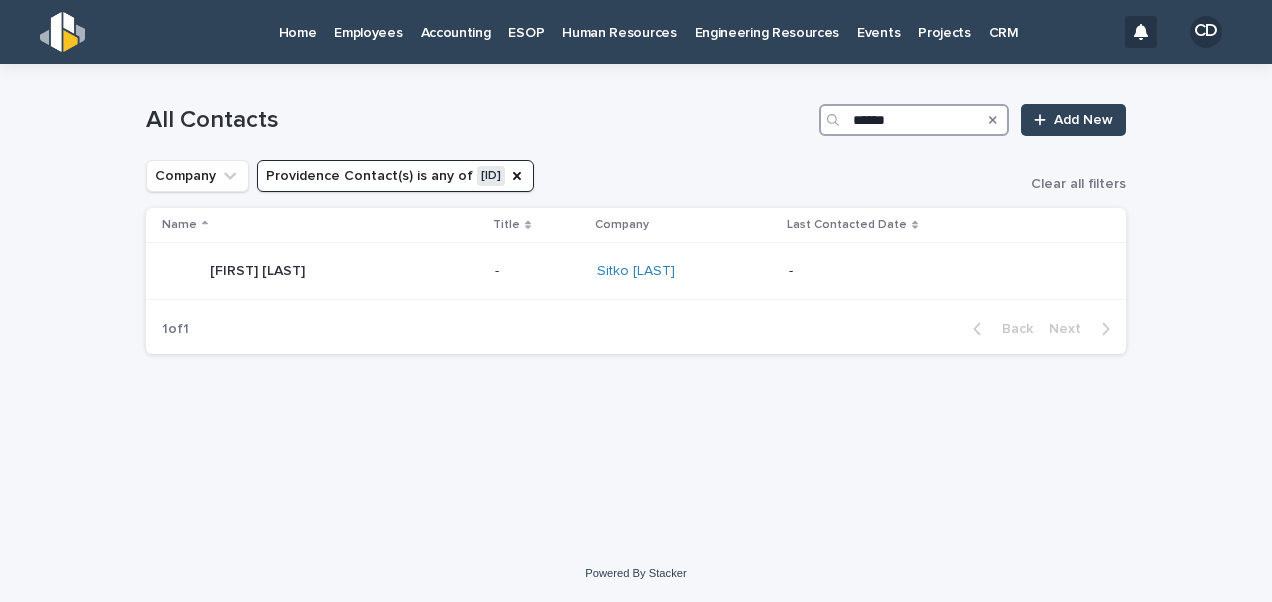 drag, startPoint x: 902, startPoint y: 124, endPoint x: 788, endPoint y: 127, distance: 114.03947 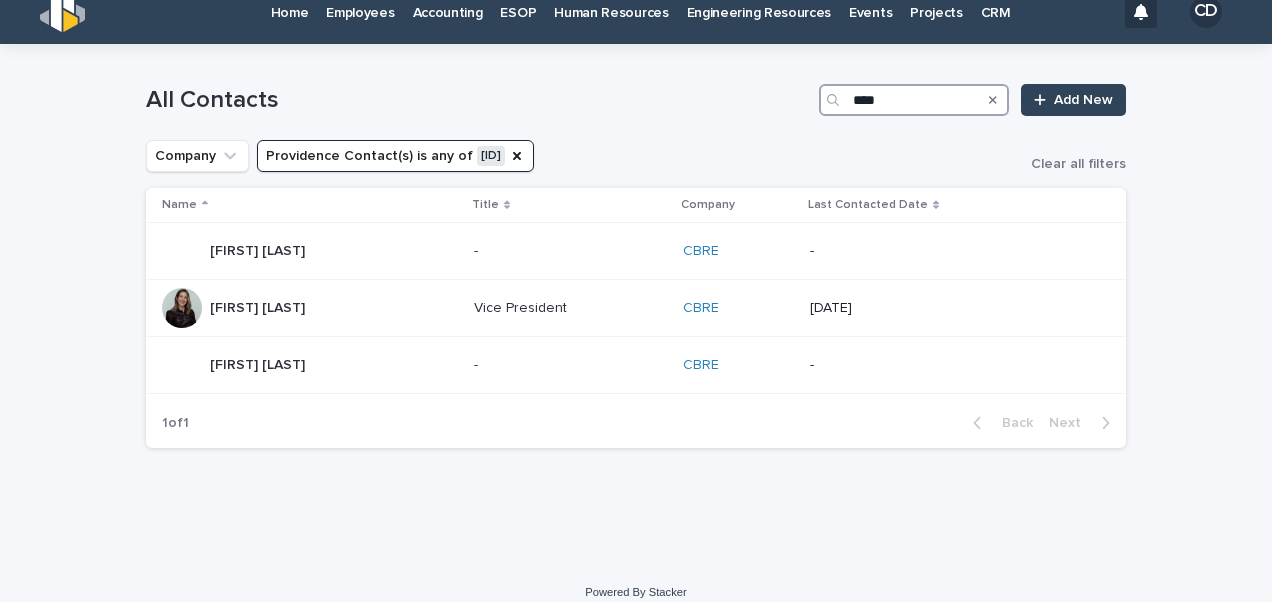 scroll, scrollTop: 38, scrollLeft: 0, axis: vertical 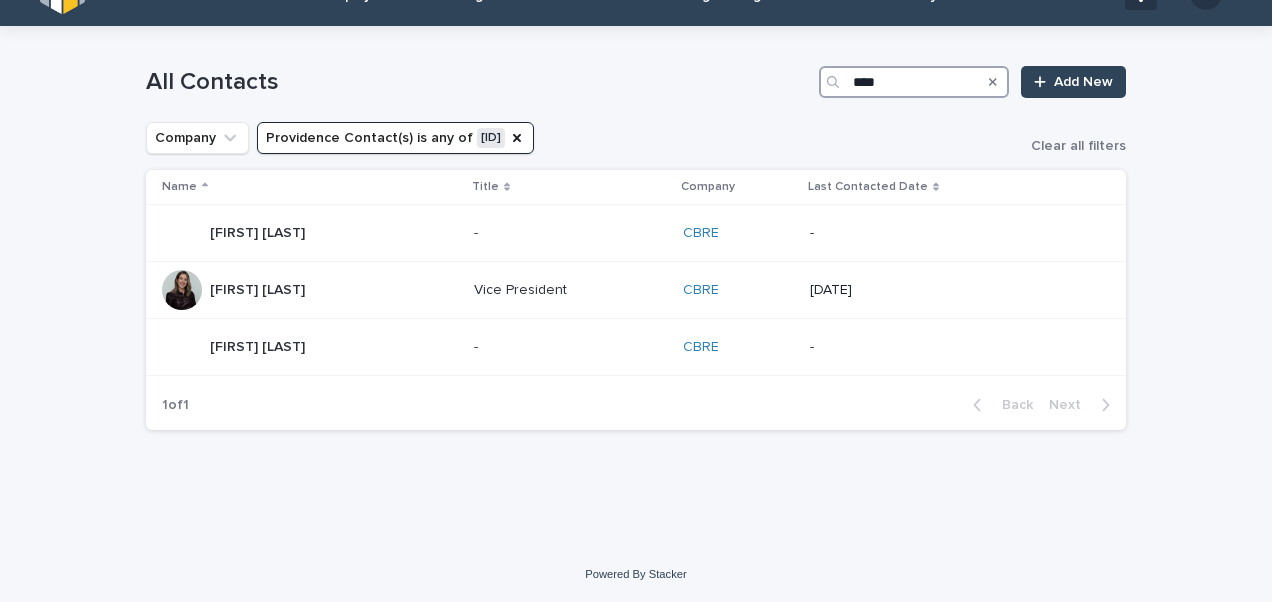 drag, startPoint x: 908, startPoint y: 85, endPoint x: 754, endPoint y: 90, distance: 154.08115 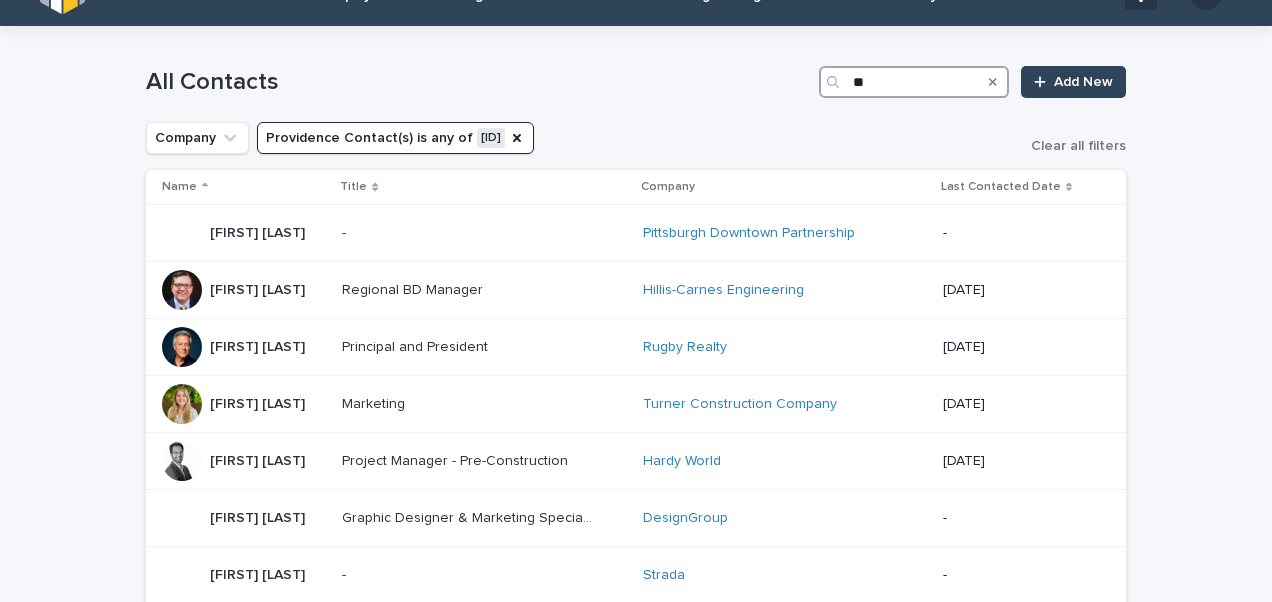 type on "***" 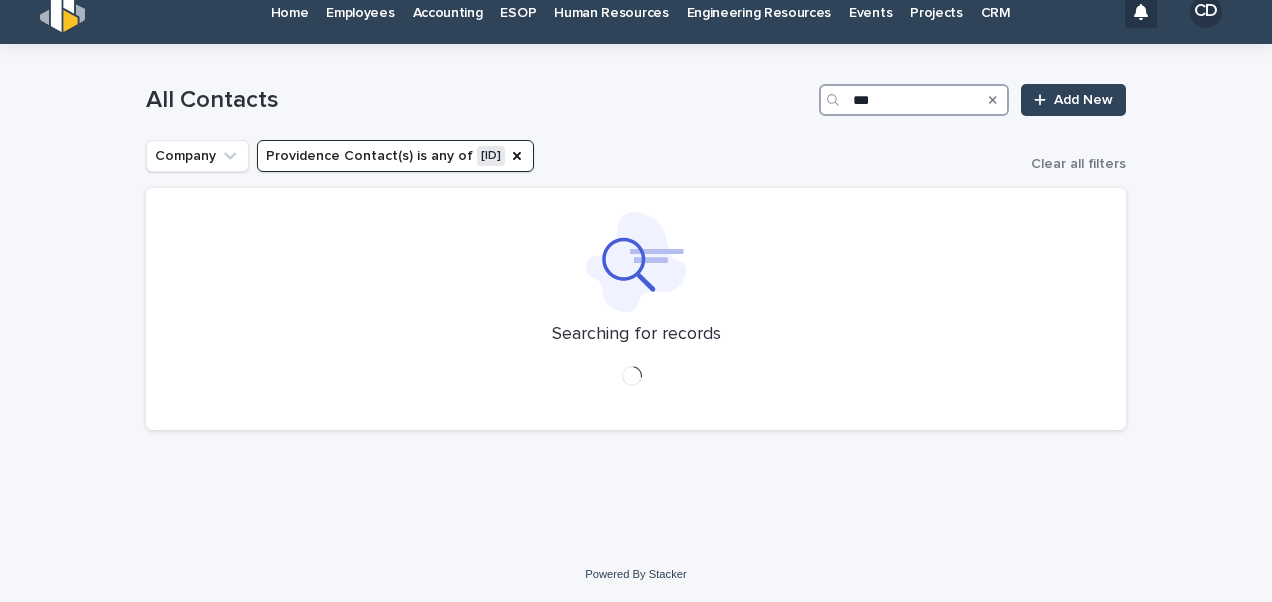 scroll, scrollTop: 0, scrollLeft: 0, axis: both 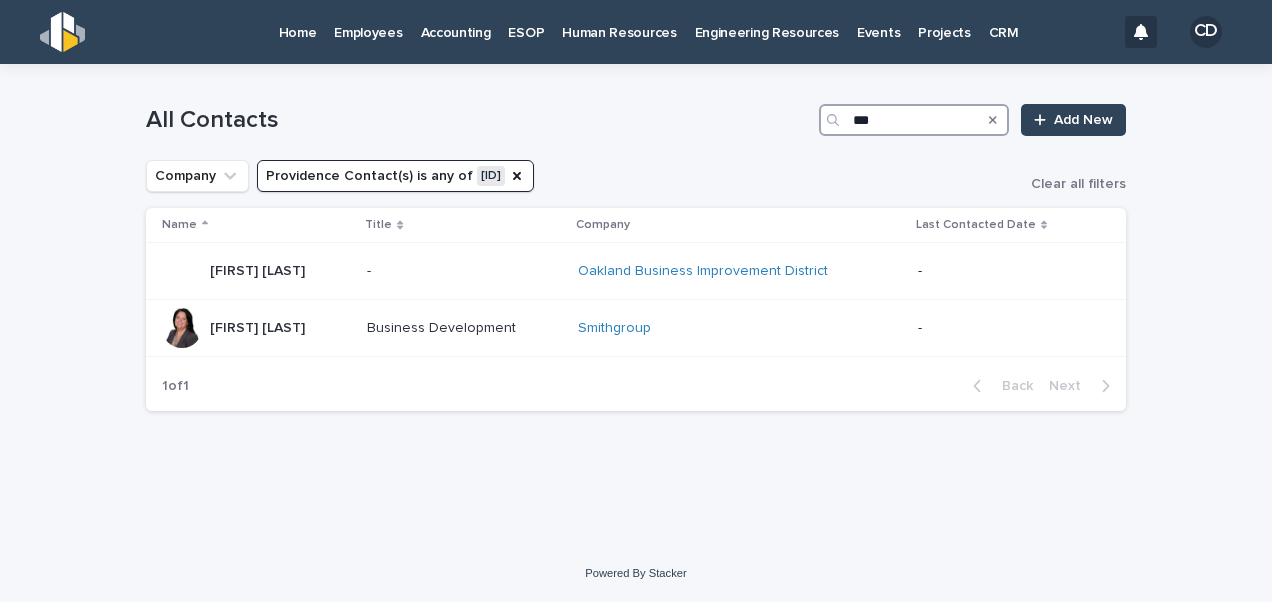 drag, startPoint x: 922, startPoint y: 115, endPoint x: 718, endPoint y: 122, distance: 204.12006 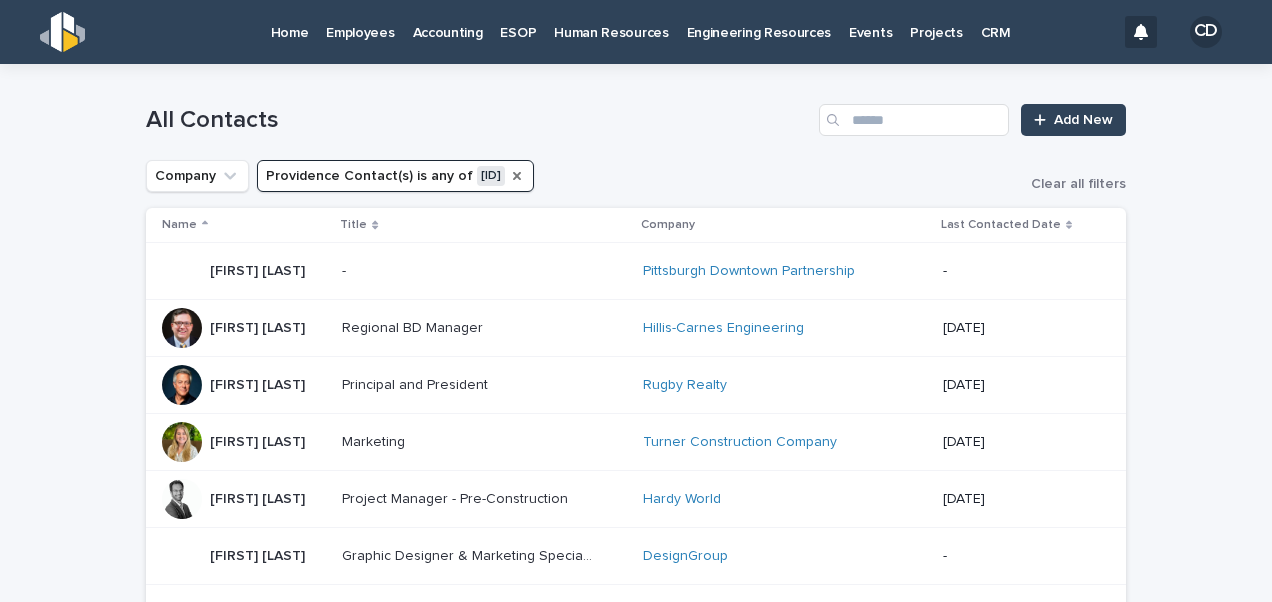 click 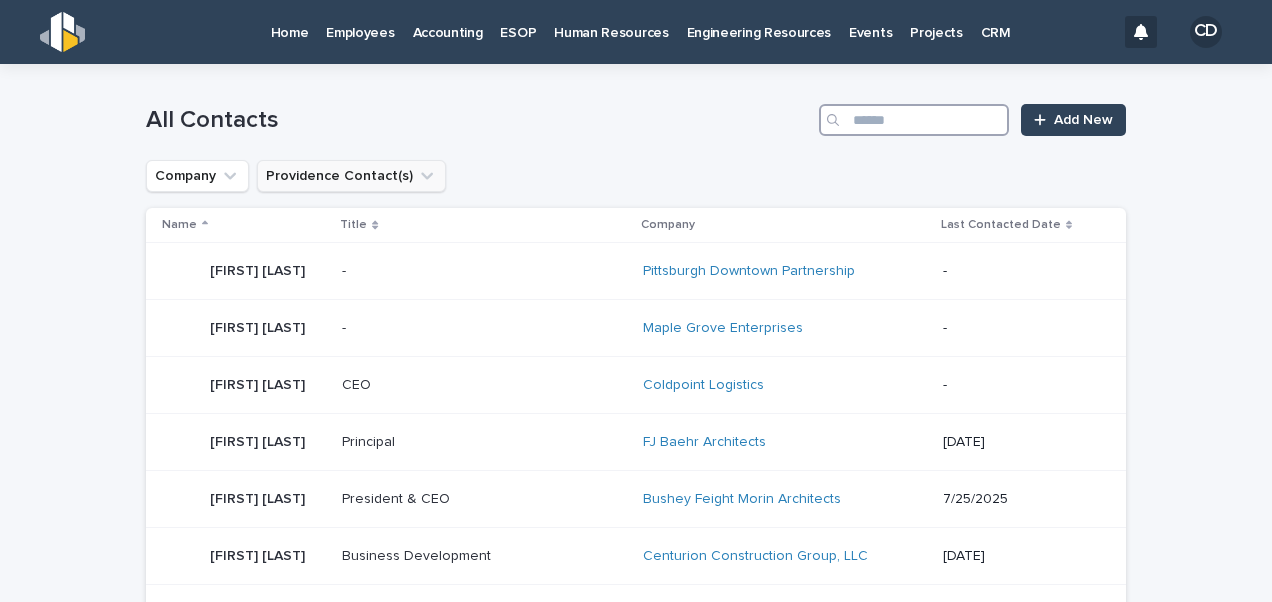 click at bounding box center (914, 120) 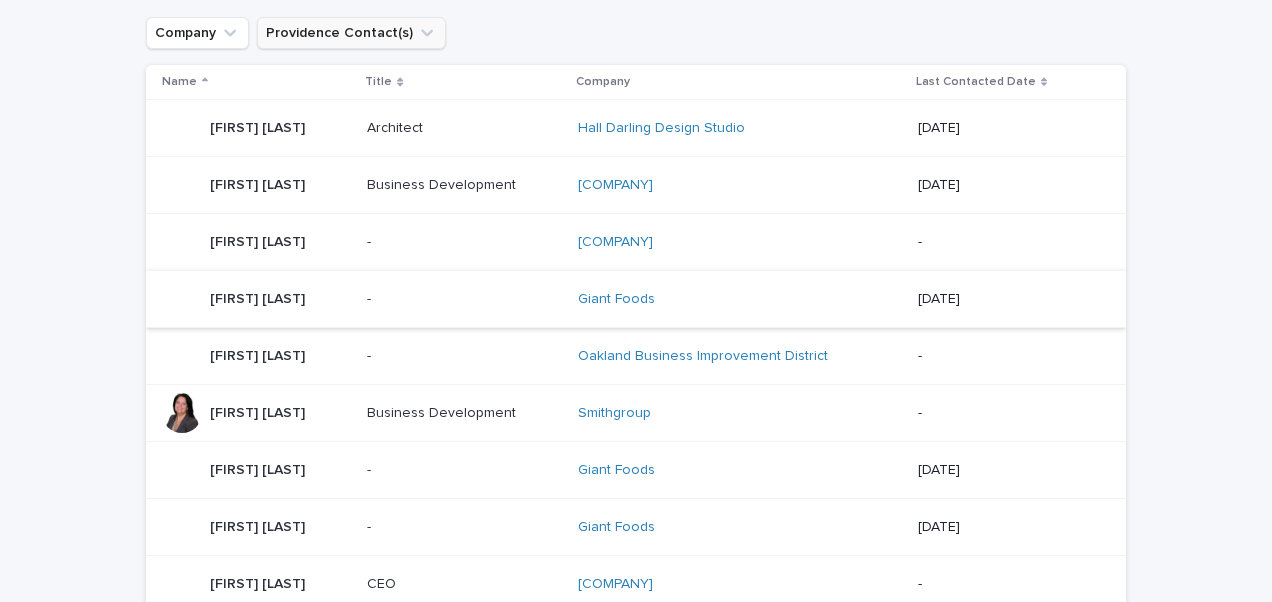 scroll, scrollTop: 0, scrollLeft: 0, axis: both 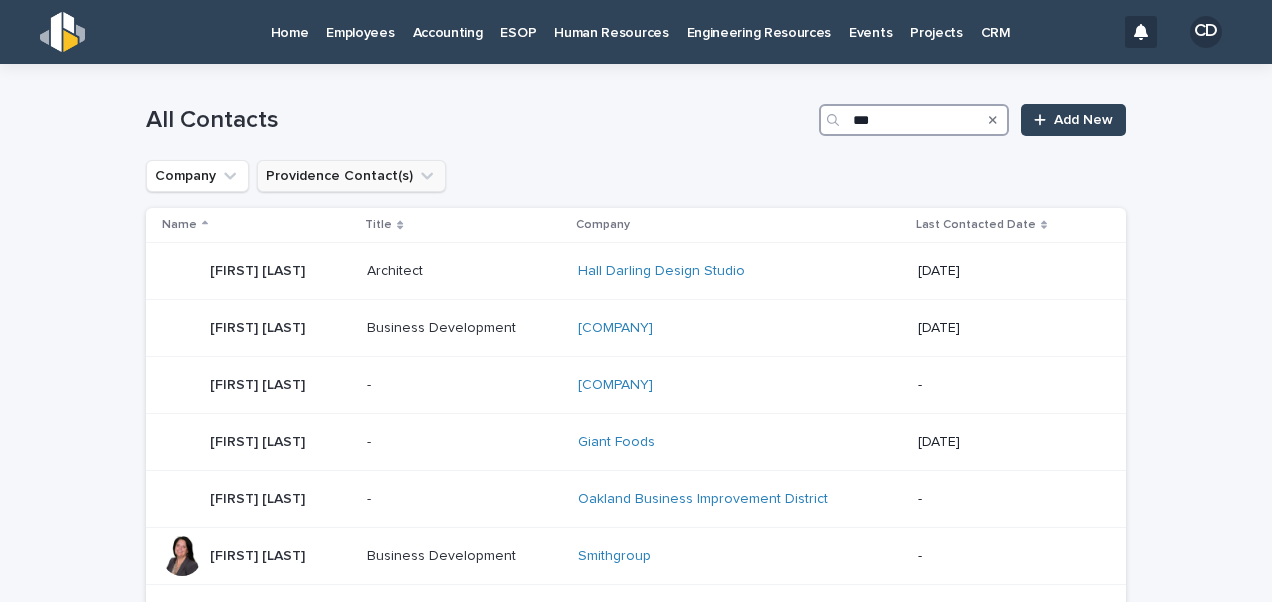 drag, startPoint x: 860, startPoint y: 118, endPoint x: 779, endPoint y: 124, distance: 81.22192 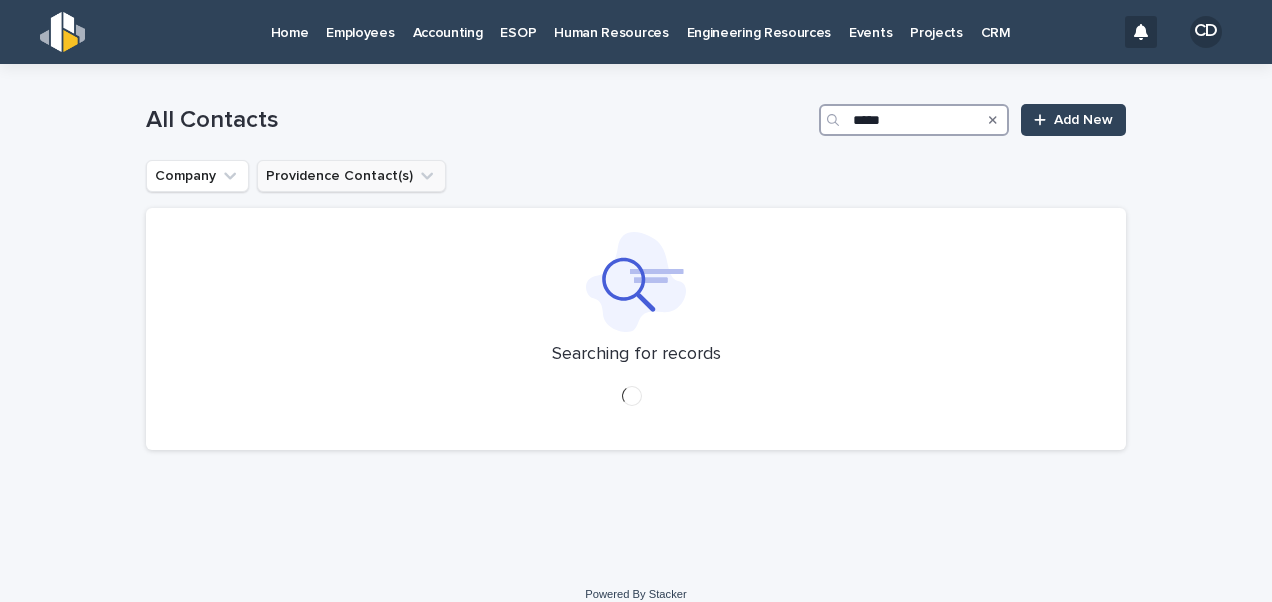 type on "******" 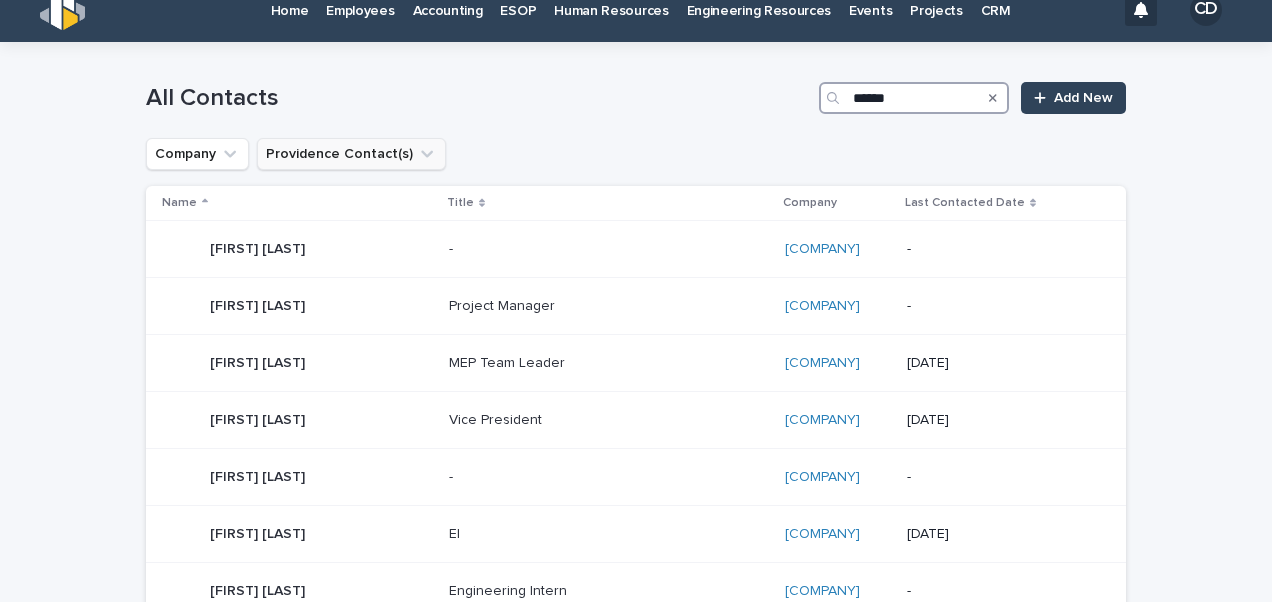 scroll, scrollTop: 0, scrollLeft: 0, axis: both 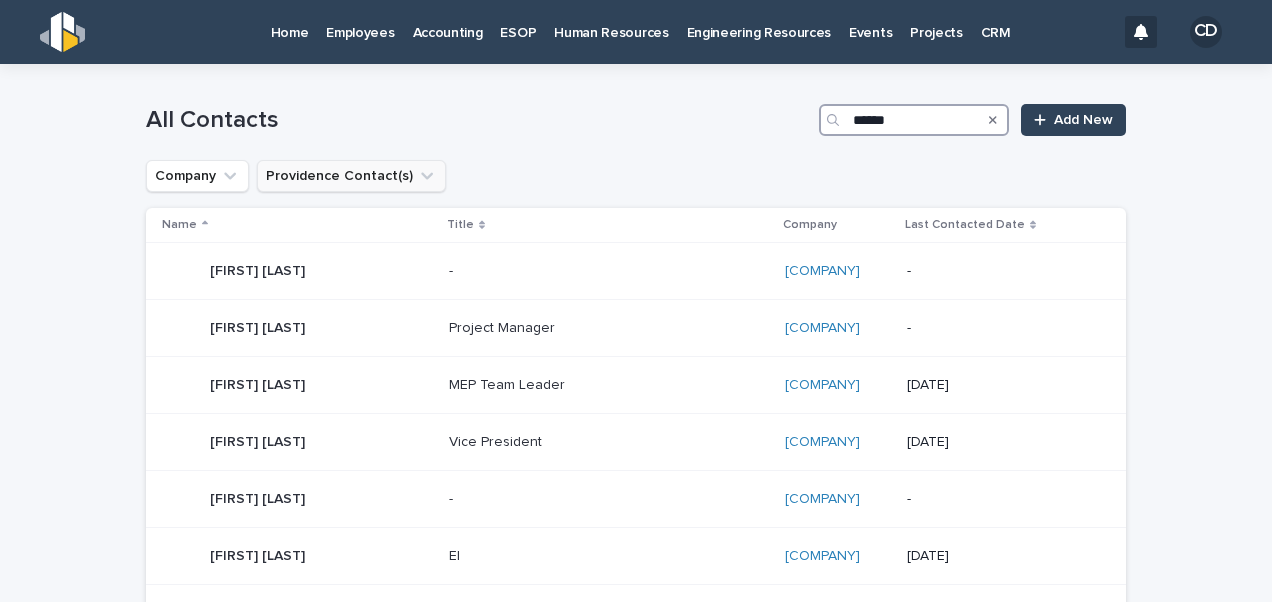 drag, startPoint x: 914, startPoint y: 121, endPoint x: 760, endPoint y: 129, distance: 154.20766 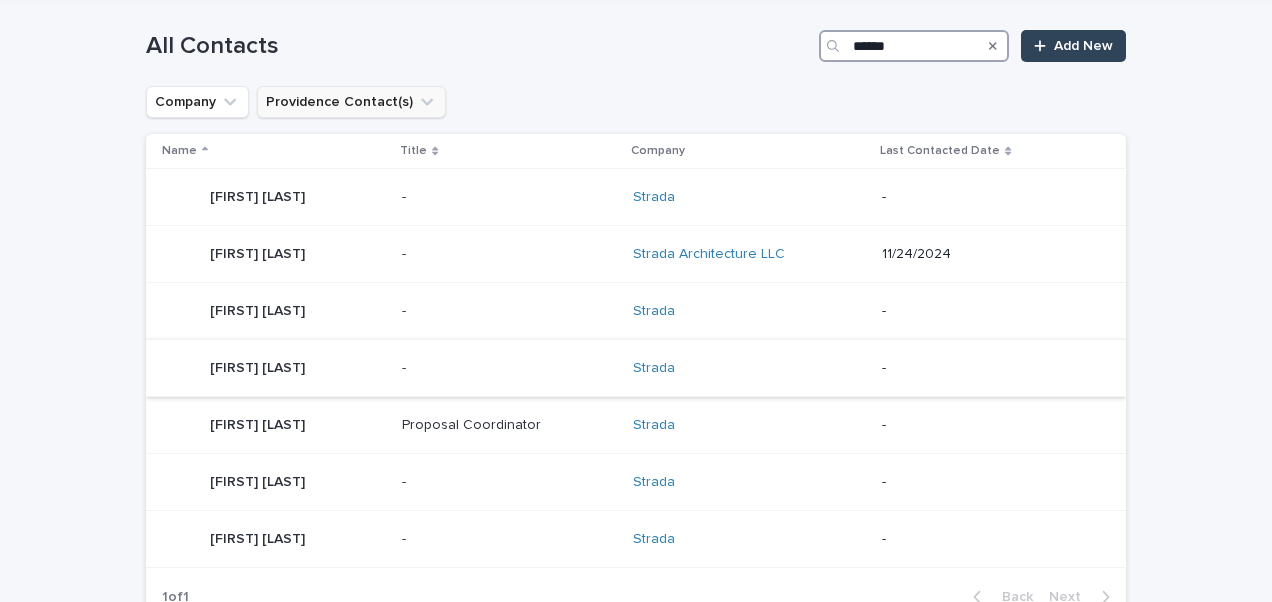 scroll, scrollTop: 100, scrollLeft: 0, axis: vertical 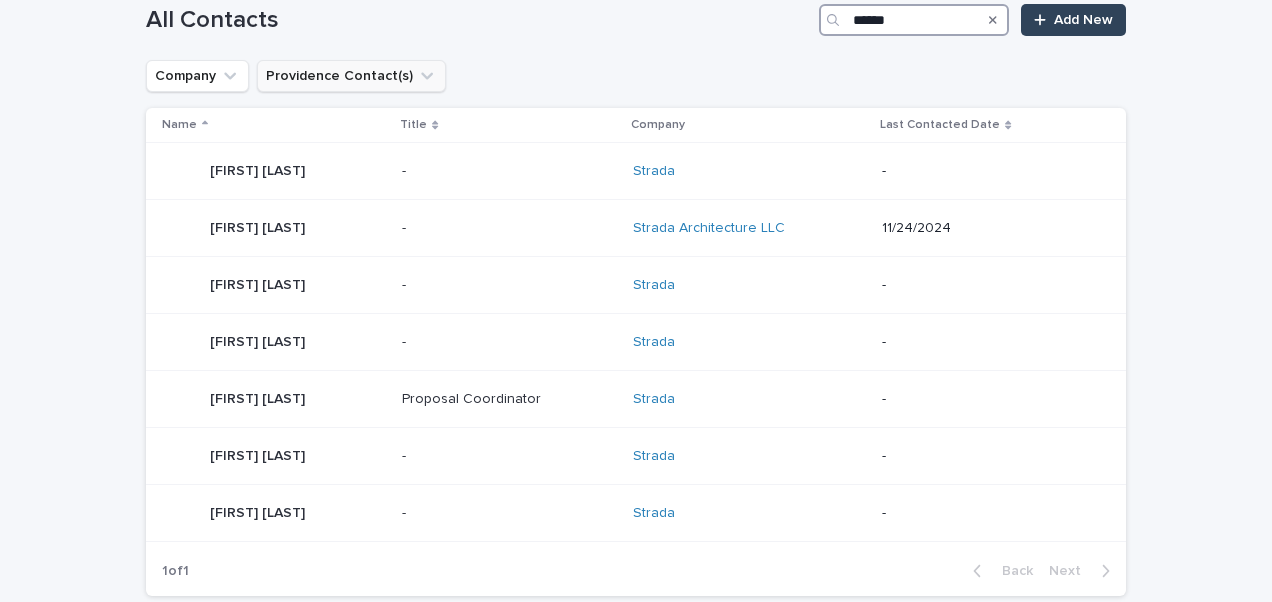 drag, startPoint x: 907, startPoint y: 20, endPoint x: 732, endPoint y: 26, distance: 175.10283 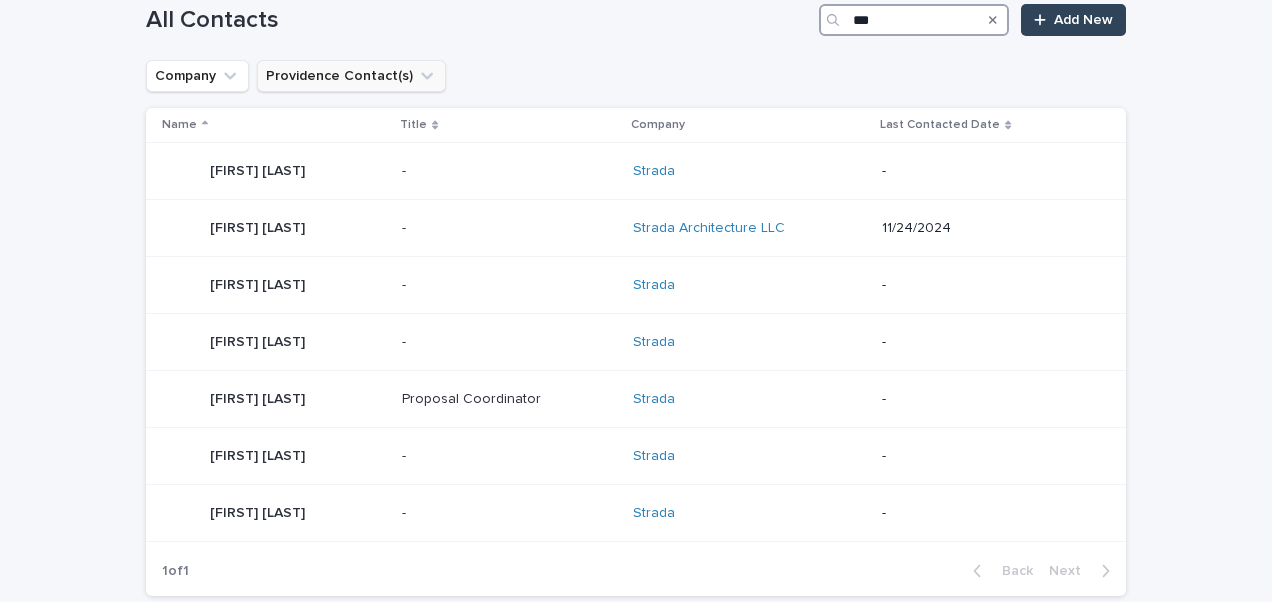 scroll, scrollTop: 0, scrollLeft: 0, axis: both 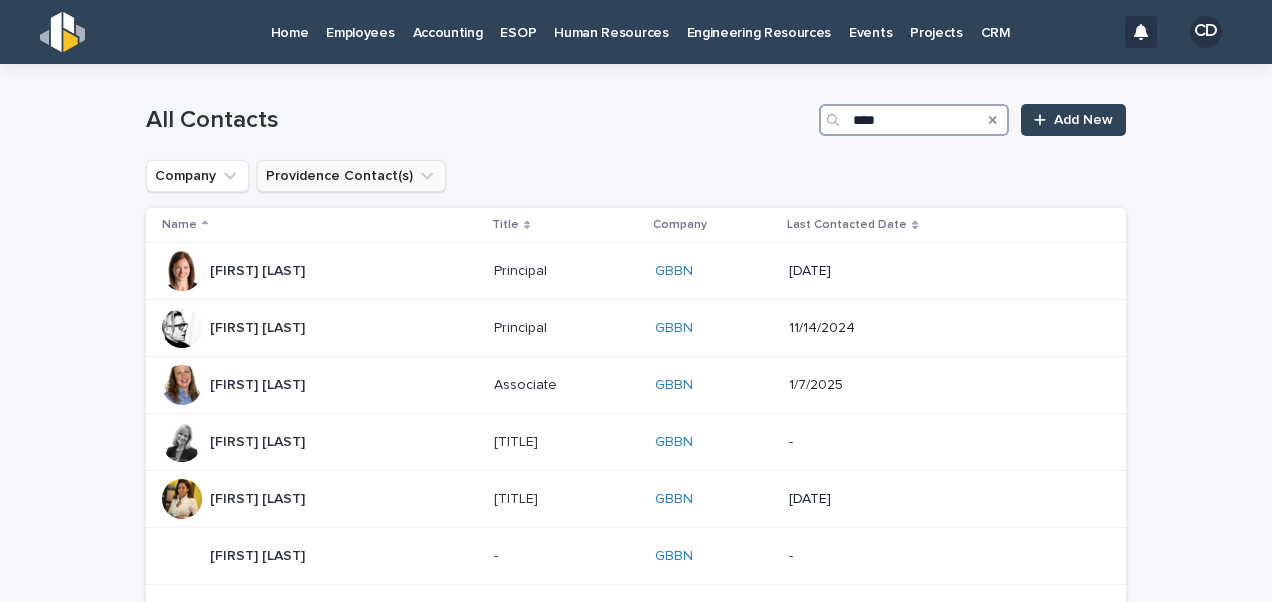drag, startPoint x: 892, startPoint y: 117, endPoint x: 784, endPoint y: 120, distance: 108.04166 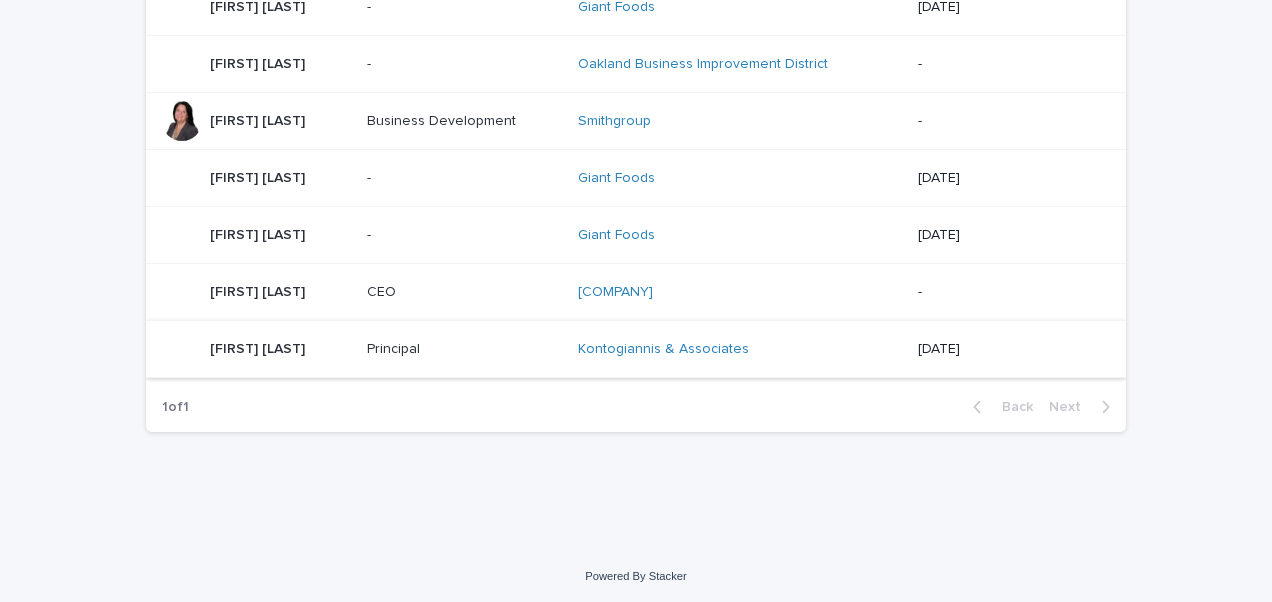 scroll, scrollTop: 0, scrollLeft: 0, axis: both 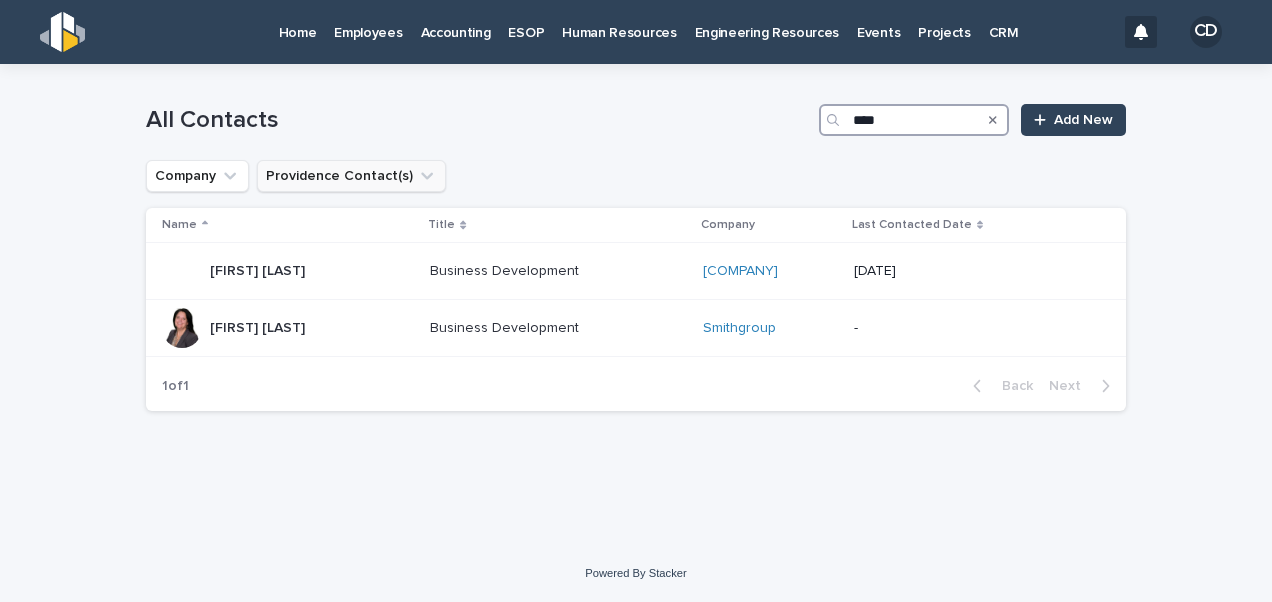 type on "***" 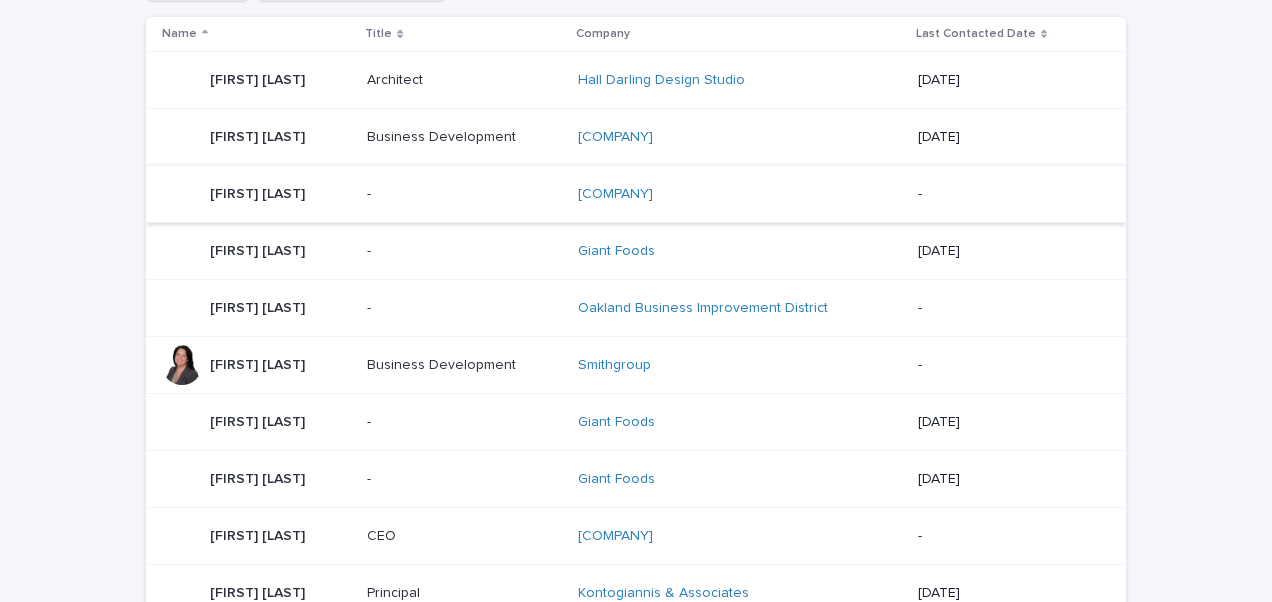 scroll, scrollTop: 0, scrollLeft: 0, axis: both 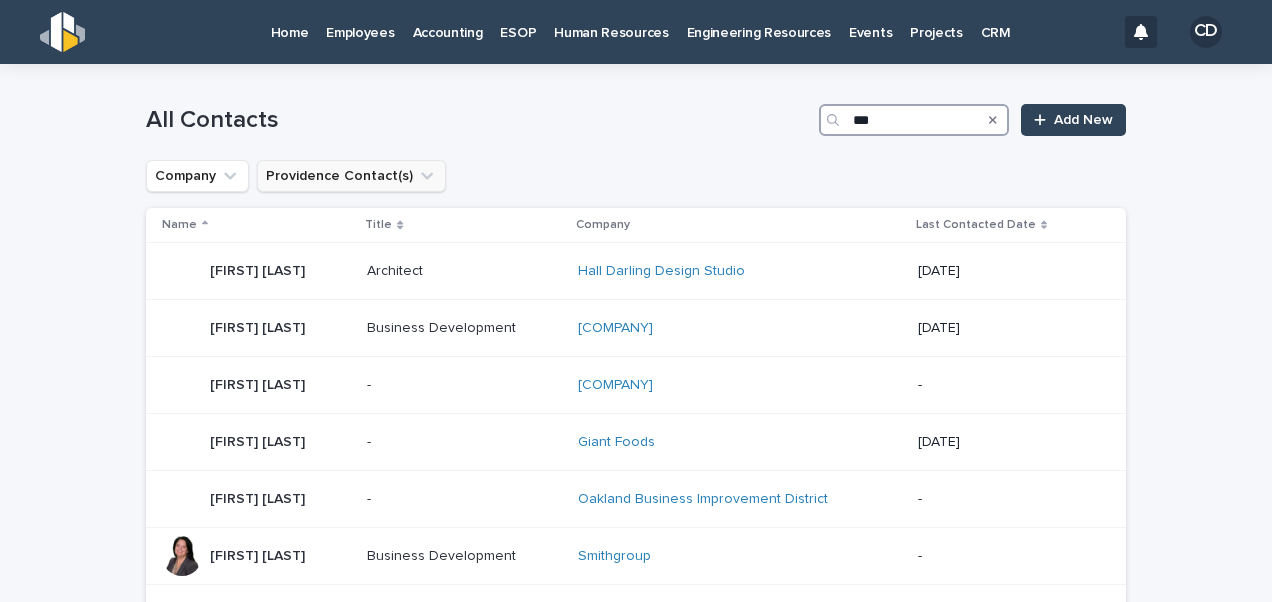 drag, startPoint x: 829, startPoint y: 122, endPoint x: 804, endPoint y: 125, distance: 25.179358 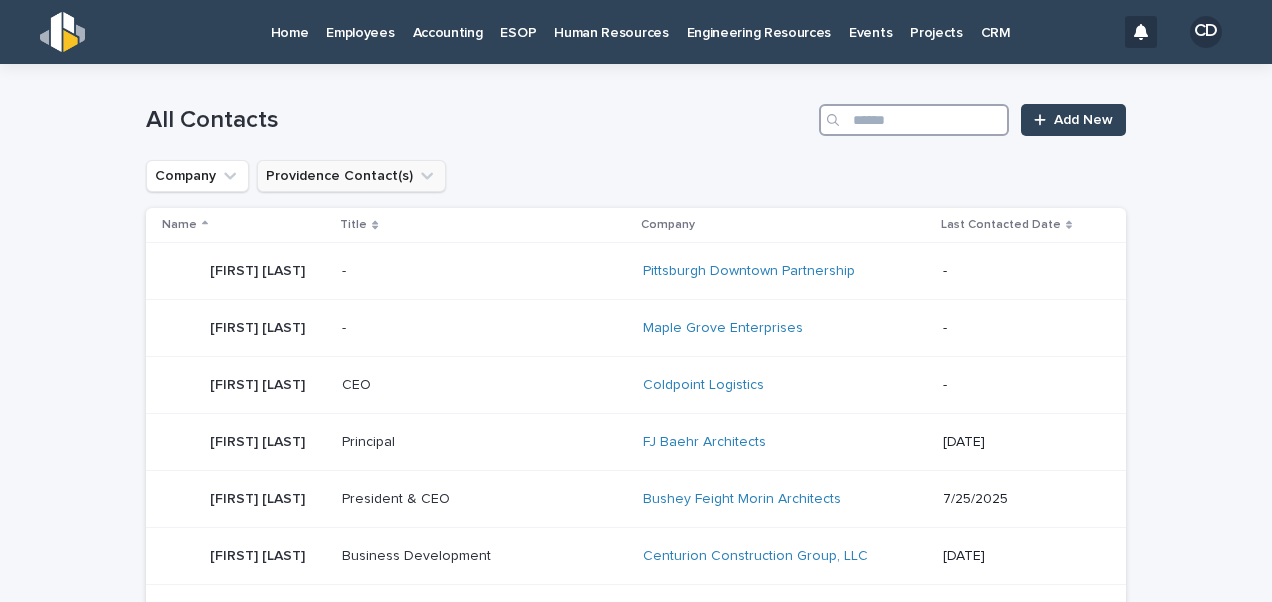 type 